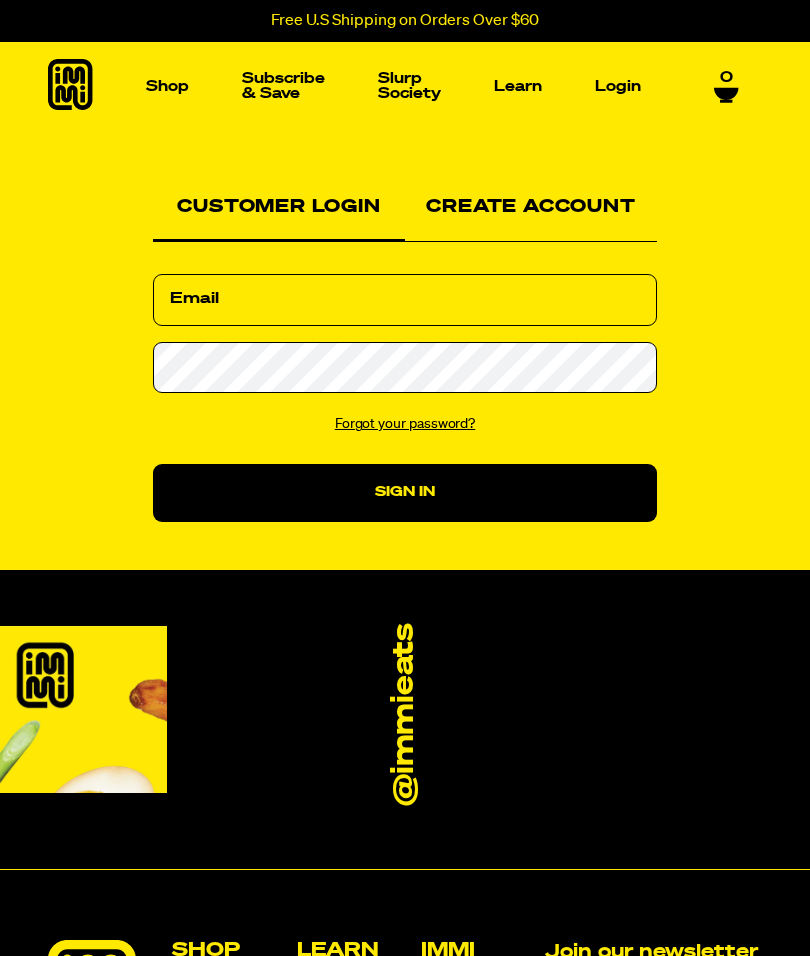 scroll, scrollTop: -88, scrollLeft: 0, axis: vertical 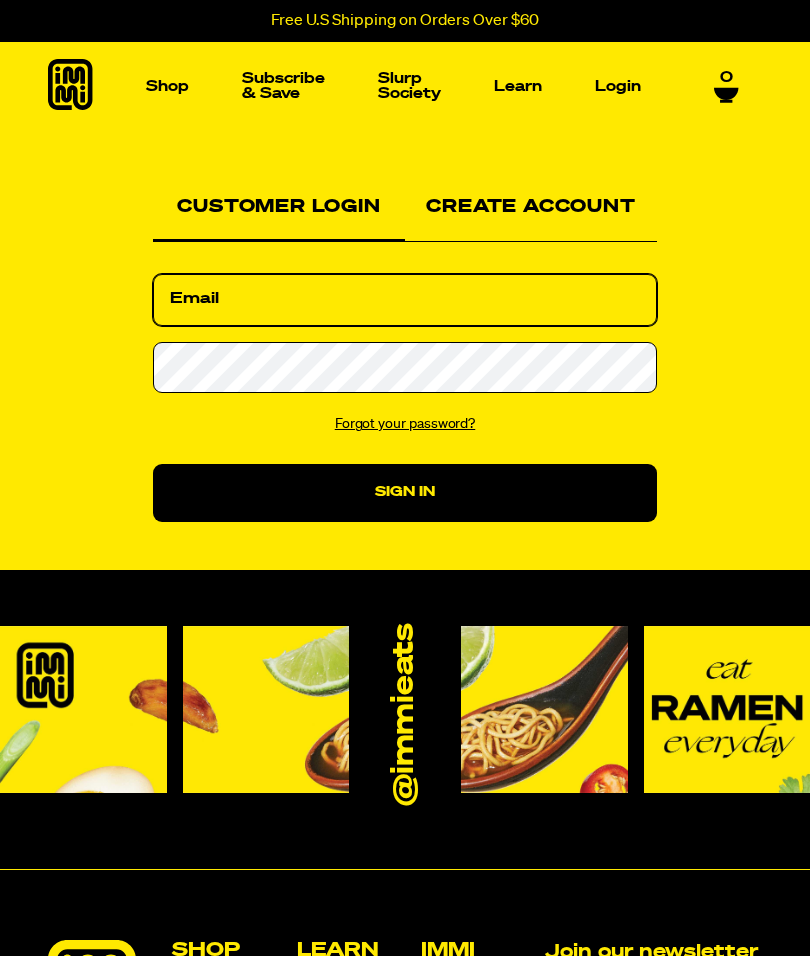 click on "Email" at bounding box center [405, 300] 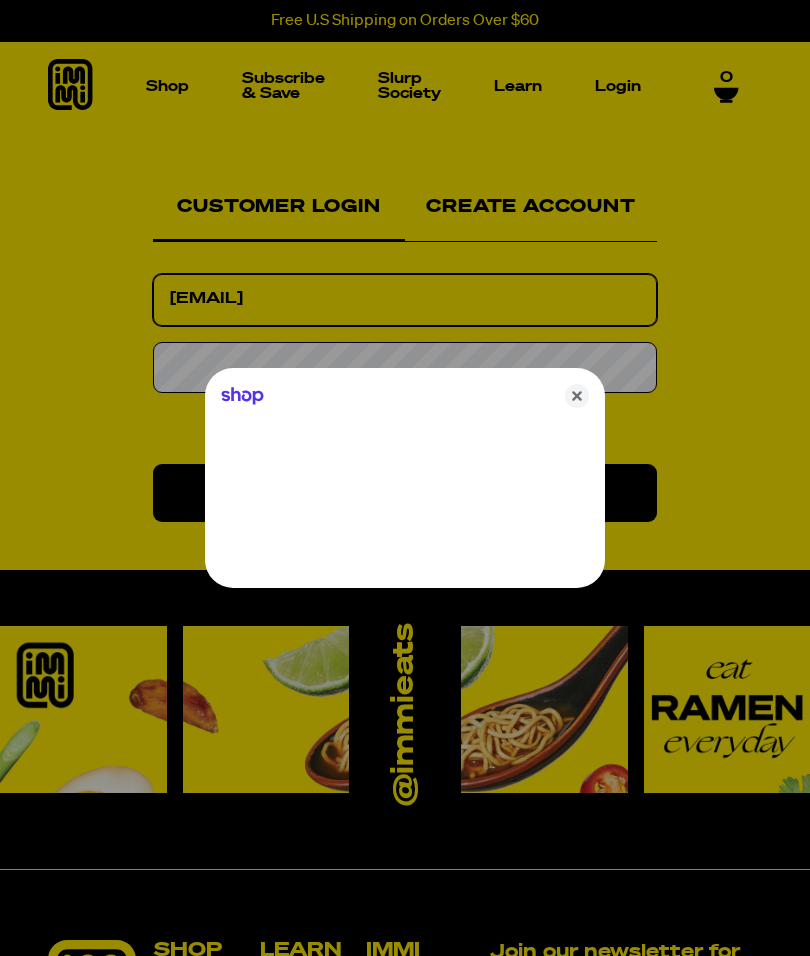 type on "[EMAIL]" 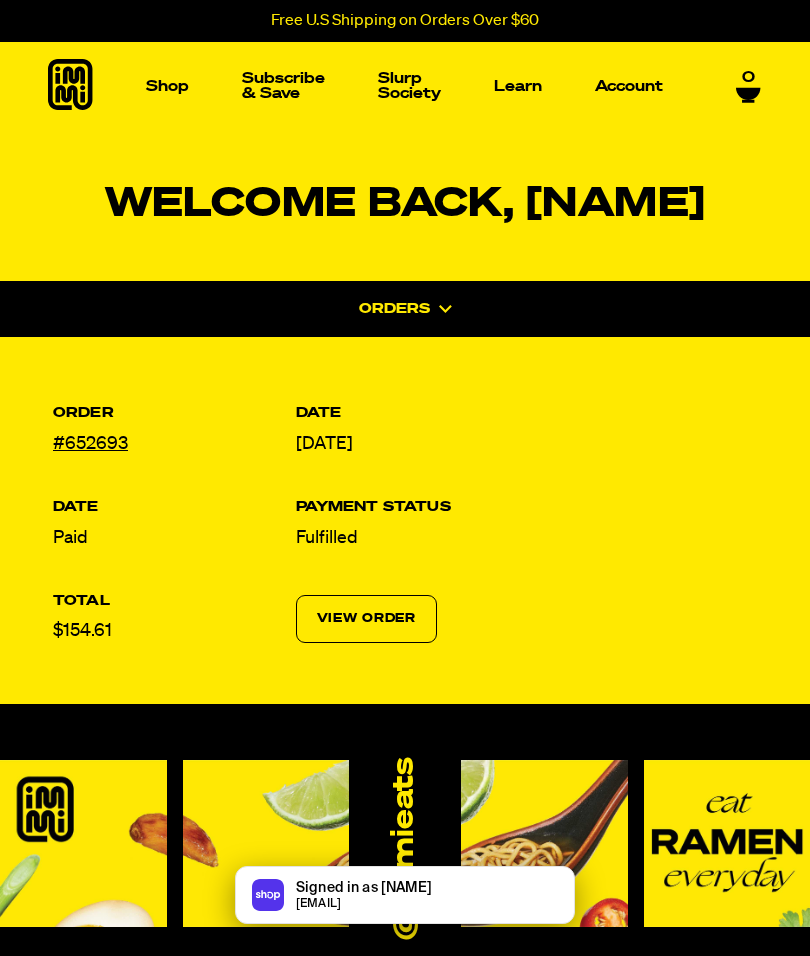 scroll, scrollTop: 0, scrollLeft: 0, axis: both 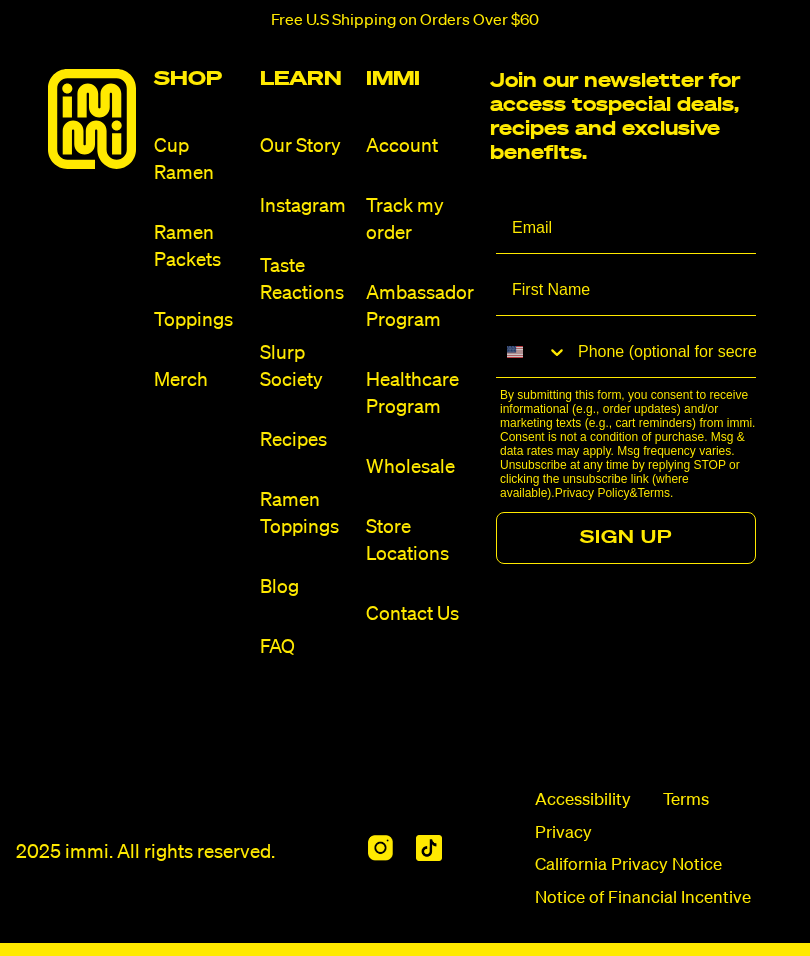 click on "Contact Us" at bounding box center [420, 614] 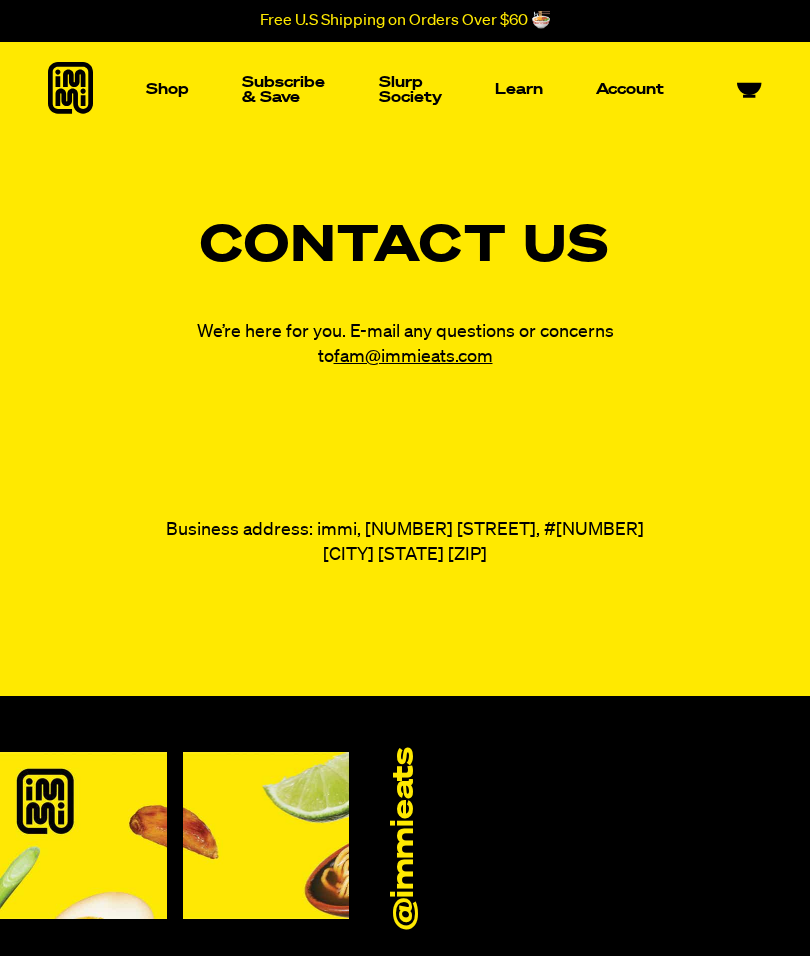 scroll, scrollTop: 0, scrollLeft: 0, axis: both 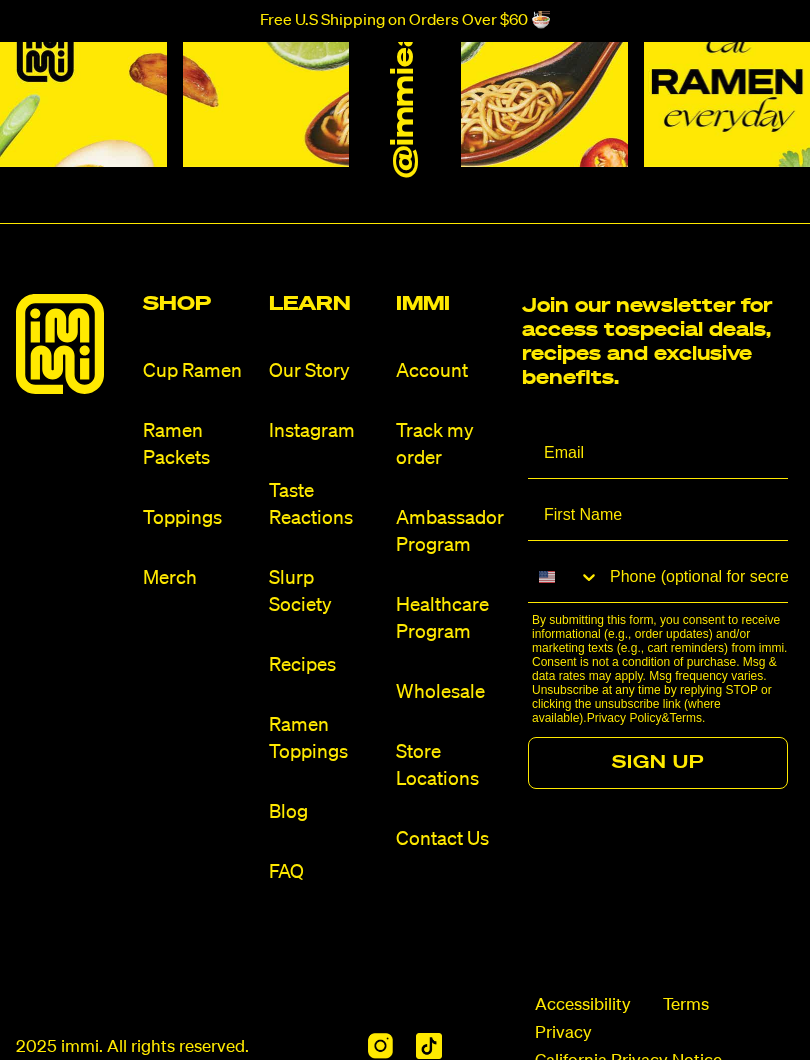click on "Contact Us" at bounding box center (451, 839) 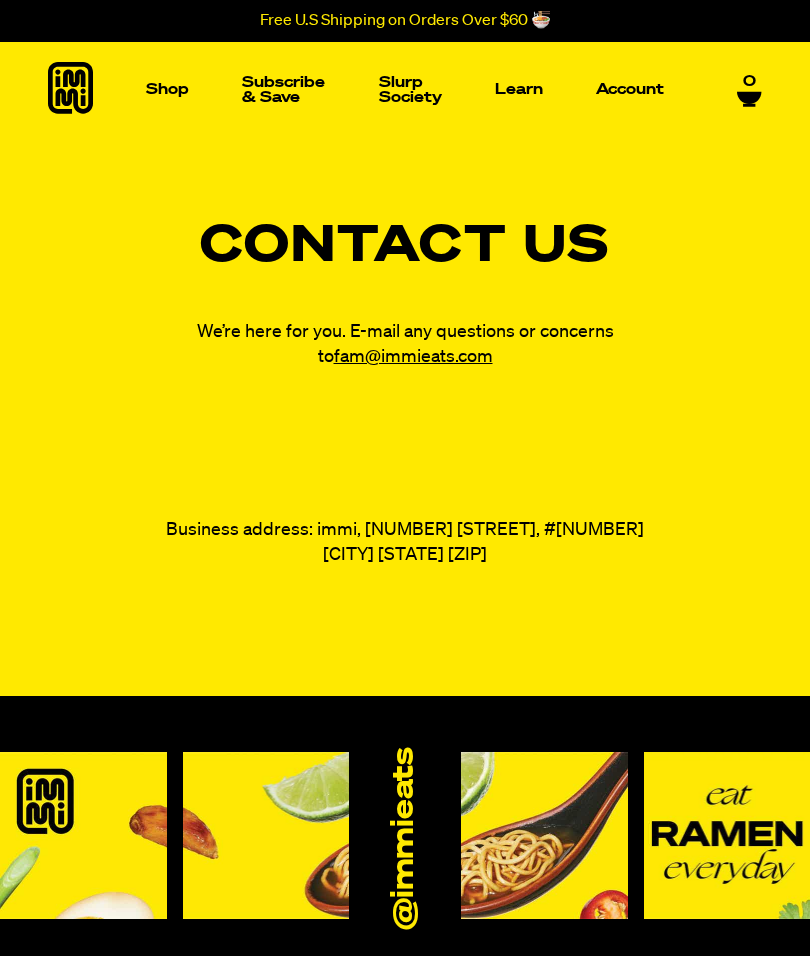 scroll, scrollTop: 0, scrollLeft: 0, axis: both 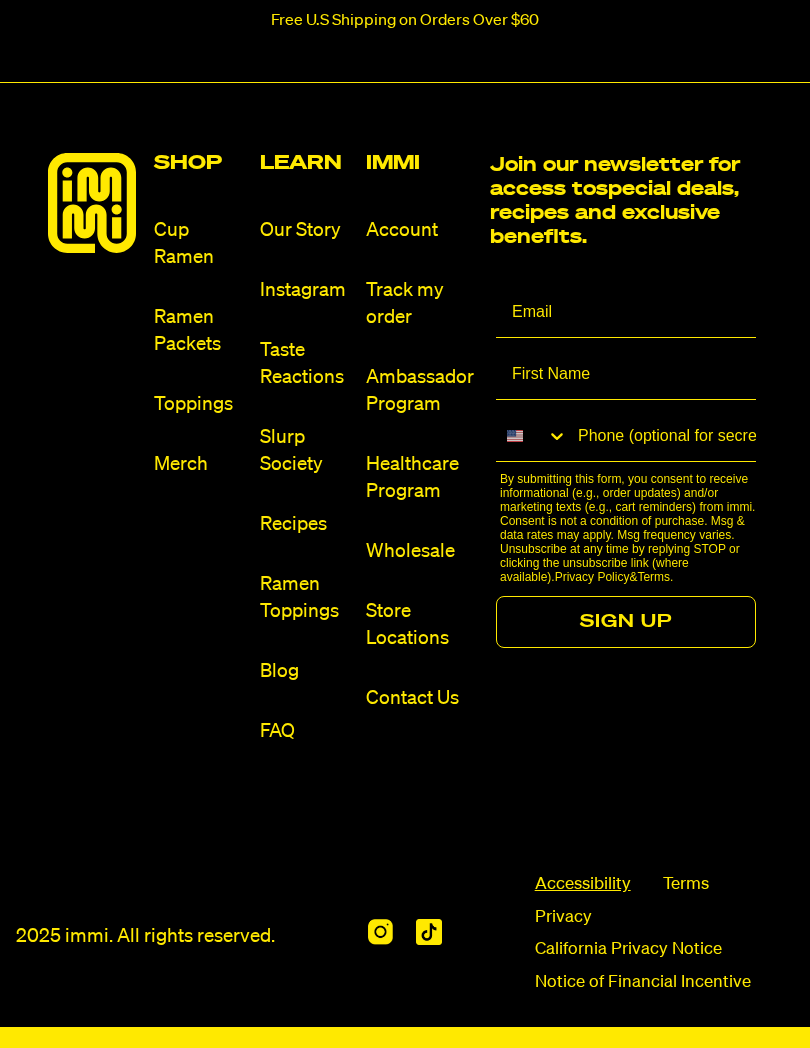 click on "Accessibility" at bounding box center [583, 885] 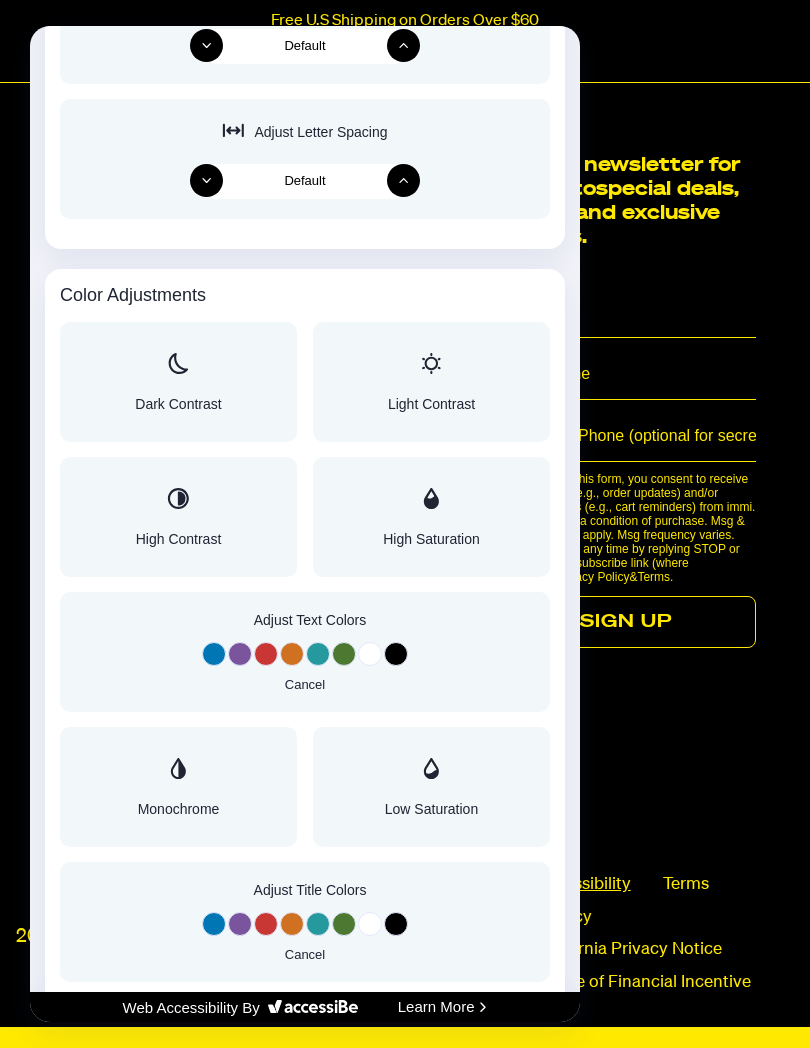 scroll, scrollTop: 1623, scrollLeft: 0, axis: vertical 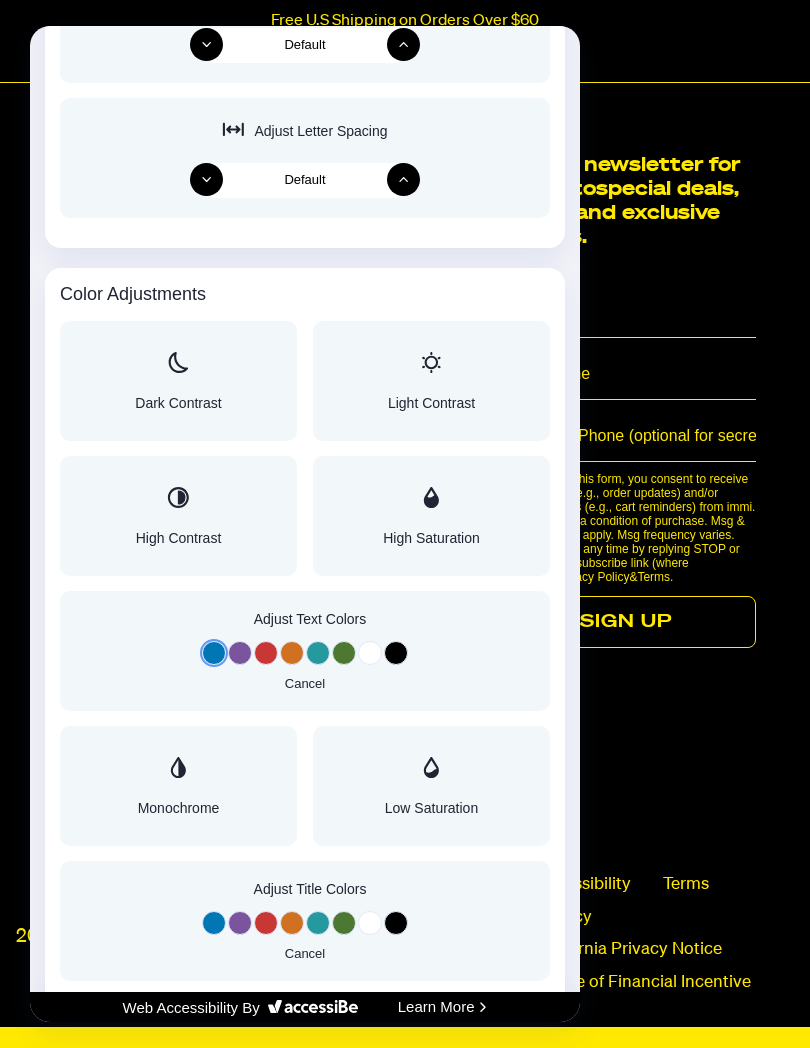 click at bounding box center [214, 653] 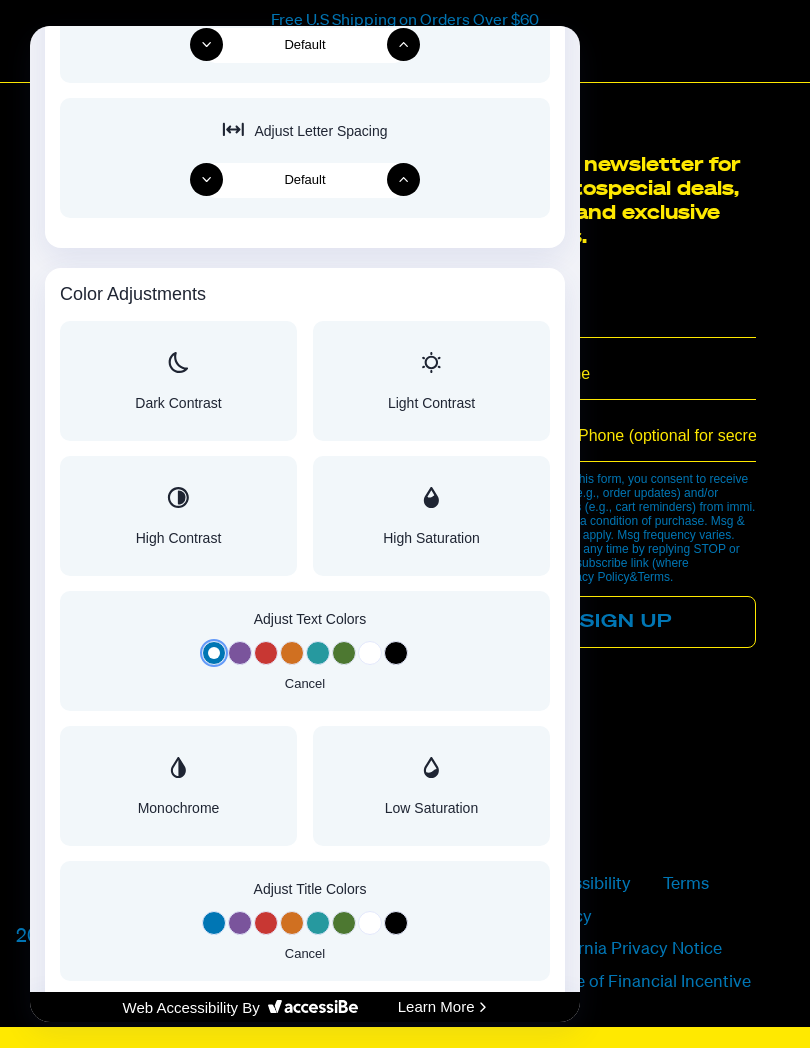 click at bounding box center [266, 653] 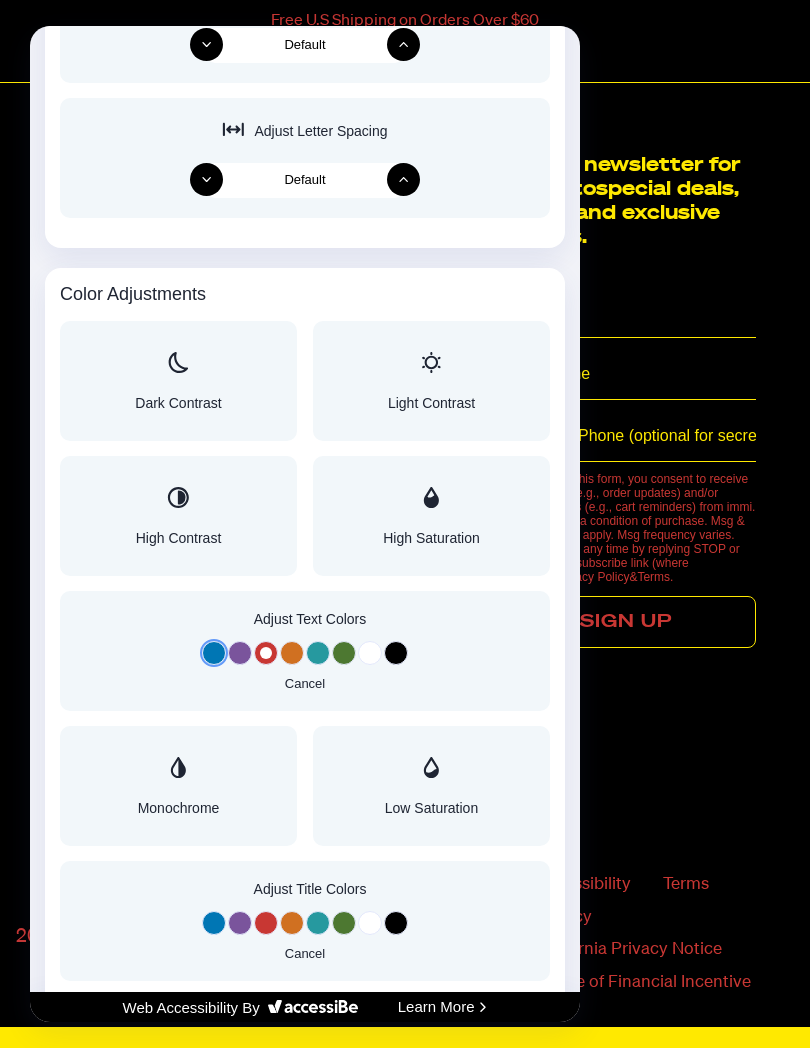 click at bounding box center [292, 653] 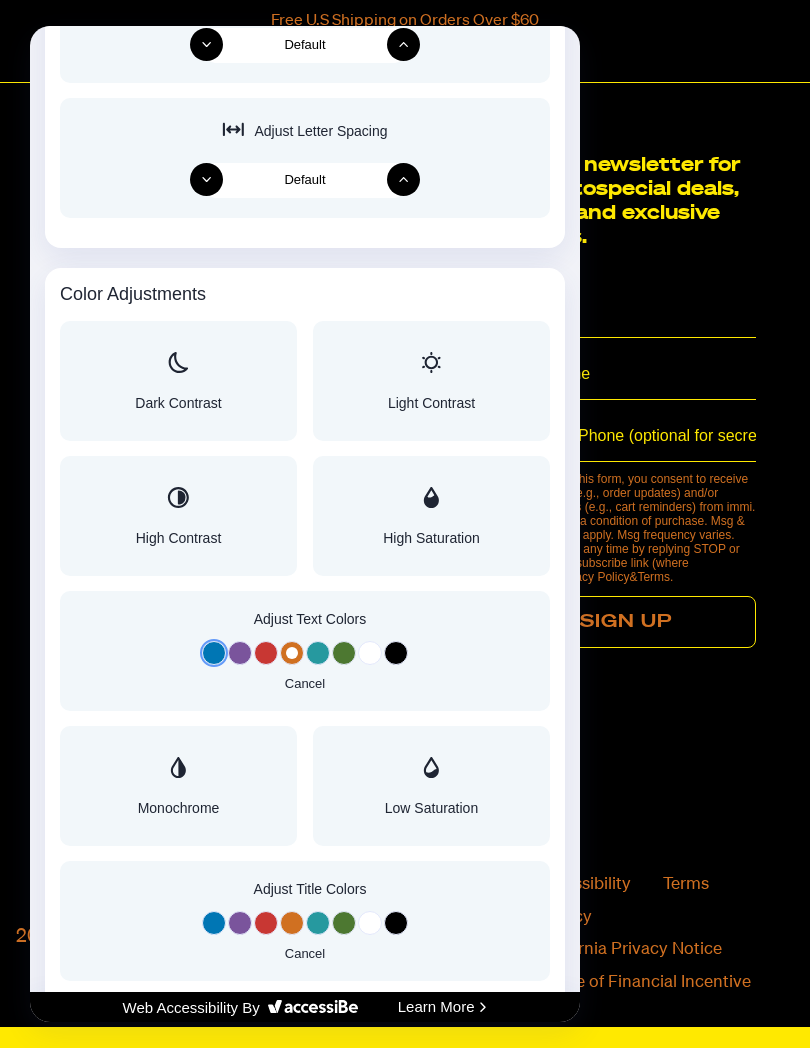 click at bounding box center (318, 653) 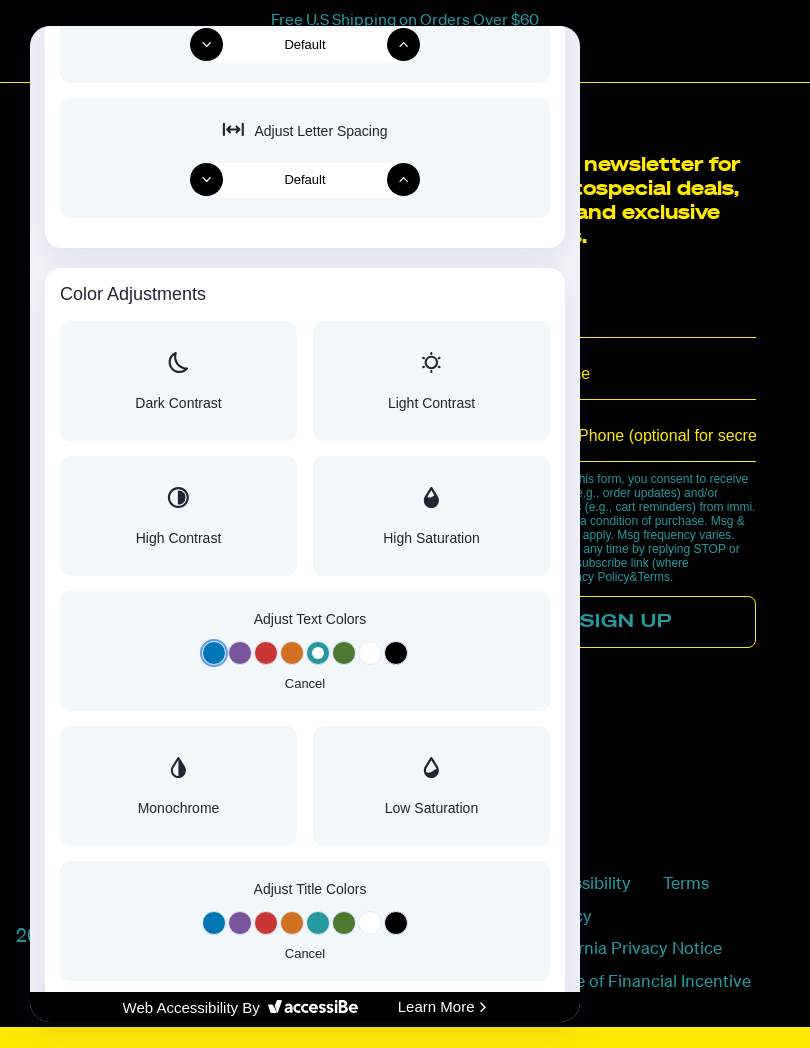 click at bounding box center [396, 653] 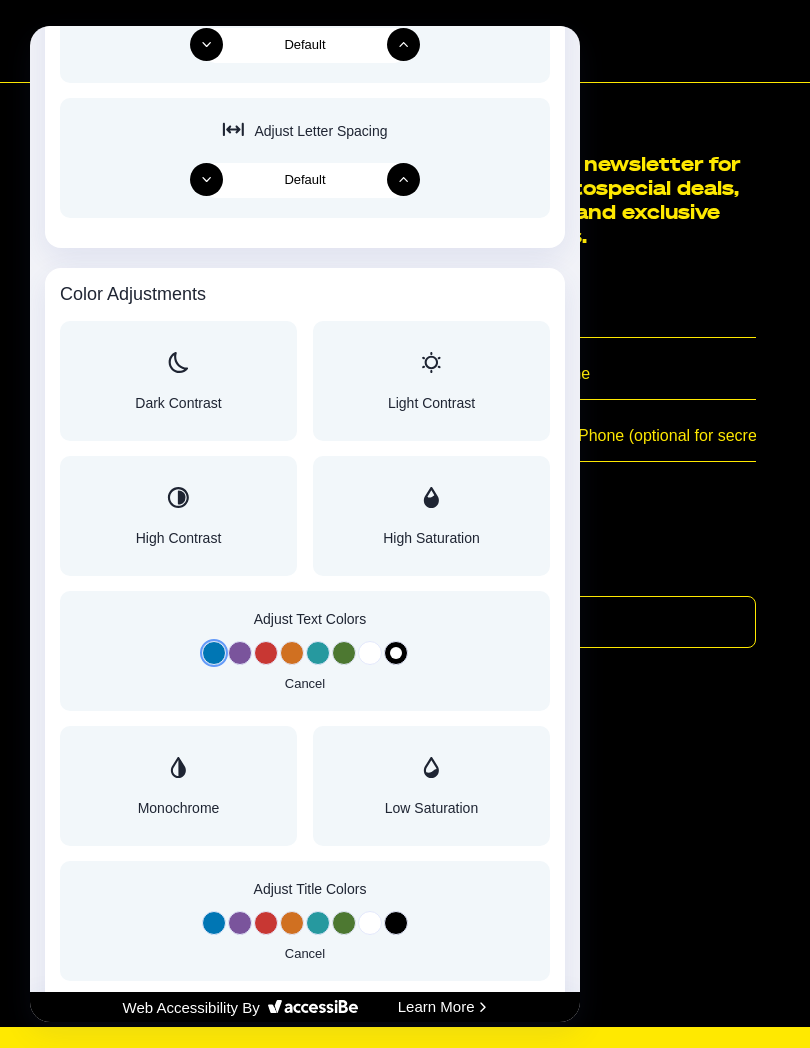 click at bounding box center (344, 653) 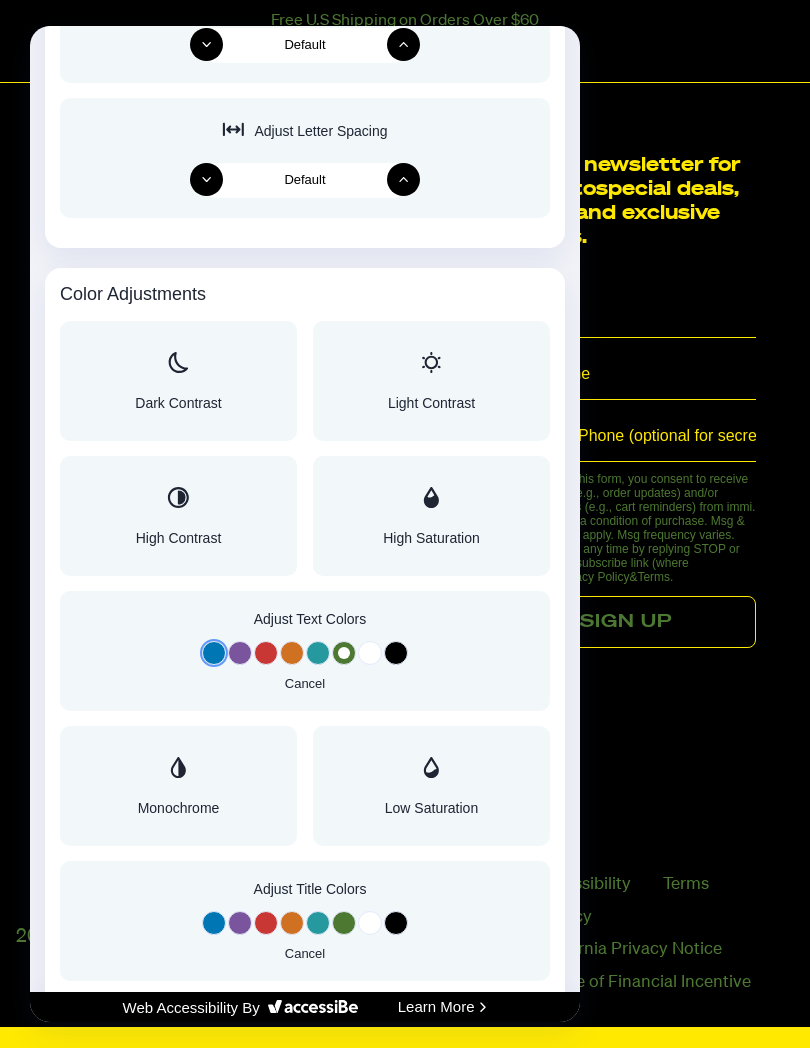 click on "Cancel" at bounding box center [305, 683] 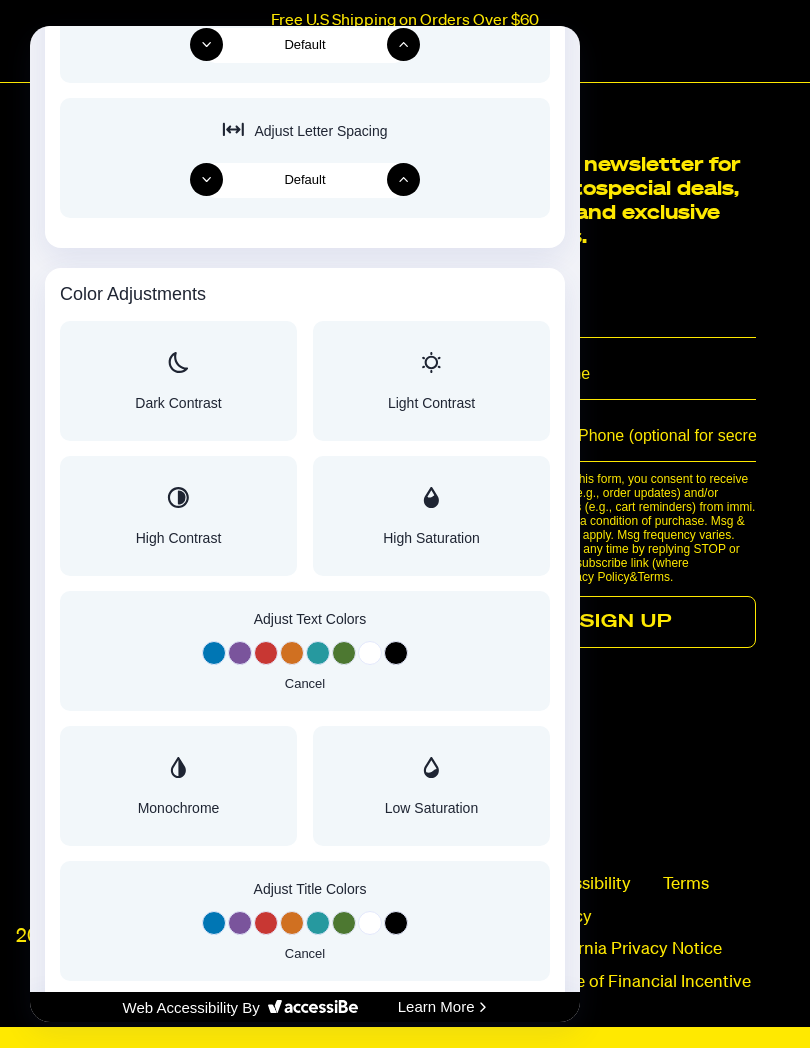 click at bounding box center [405, 524] 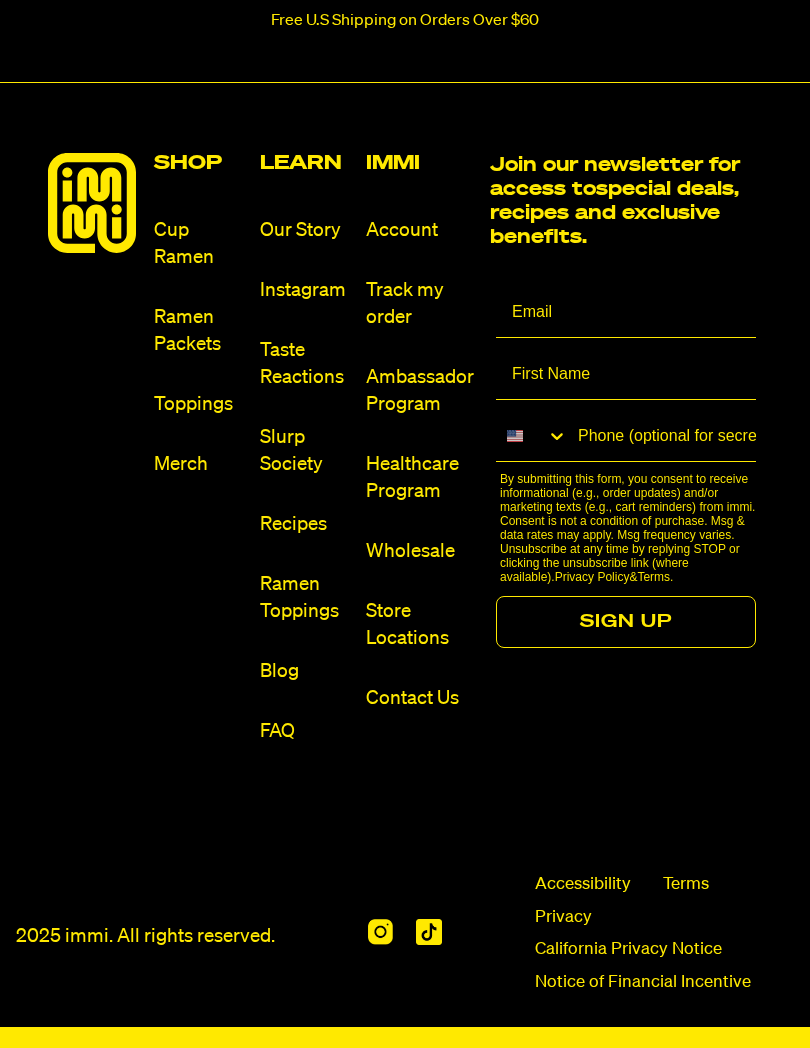scroll, scrollTop: 0, scrollLeft: 0, axis: both 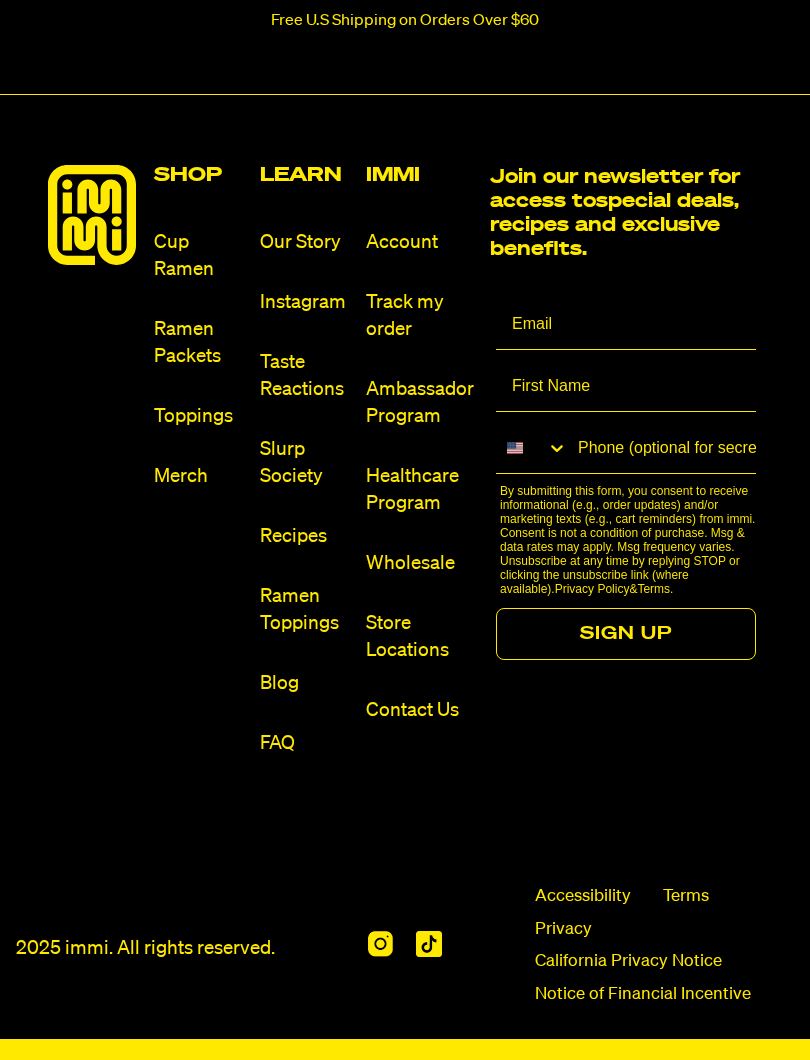 click on "Contact Us" at bounding box center [420, 710] 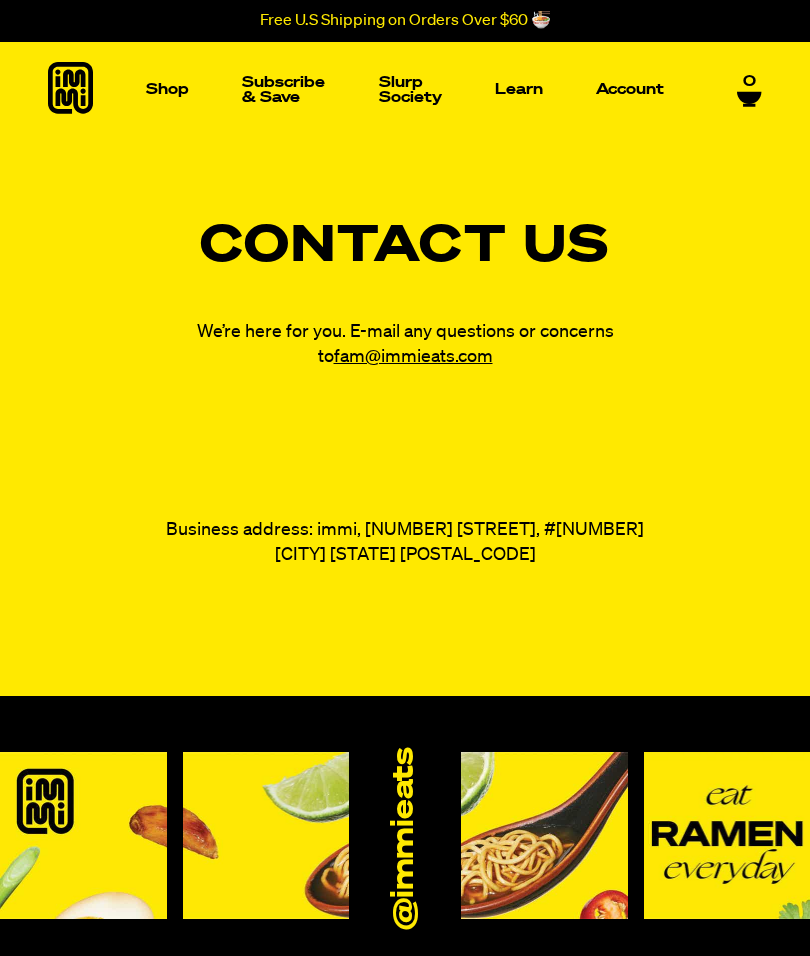 scroll, scrollTop: 0, scrollLeft: 0, axis: both 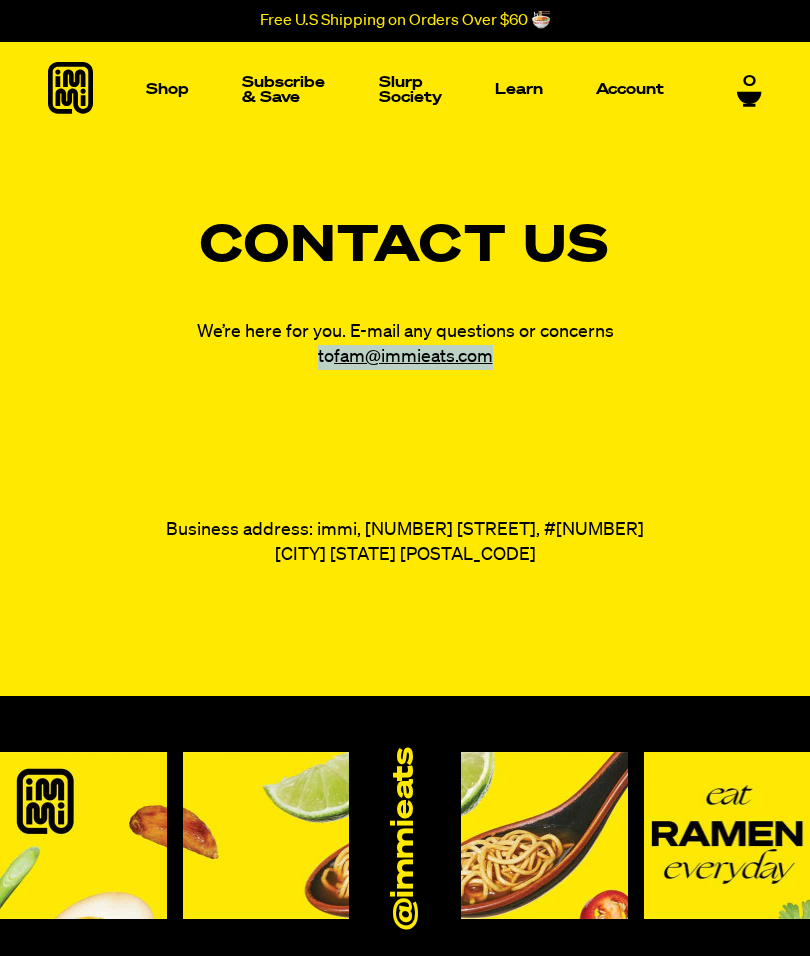 copy on "to  fam@immieats.com" 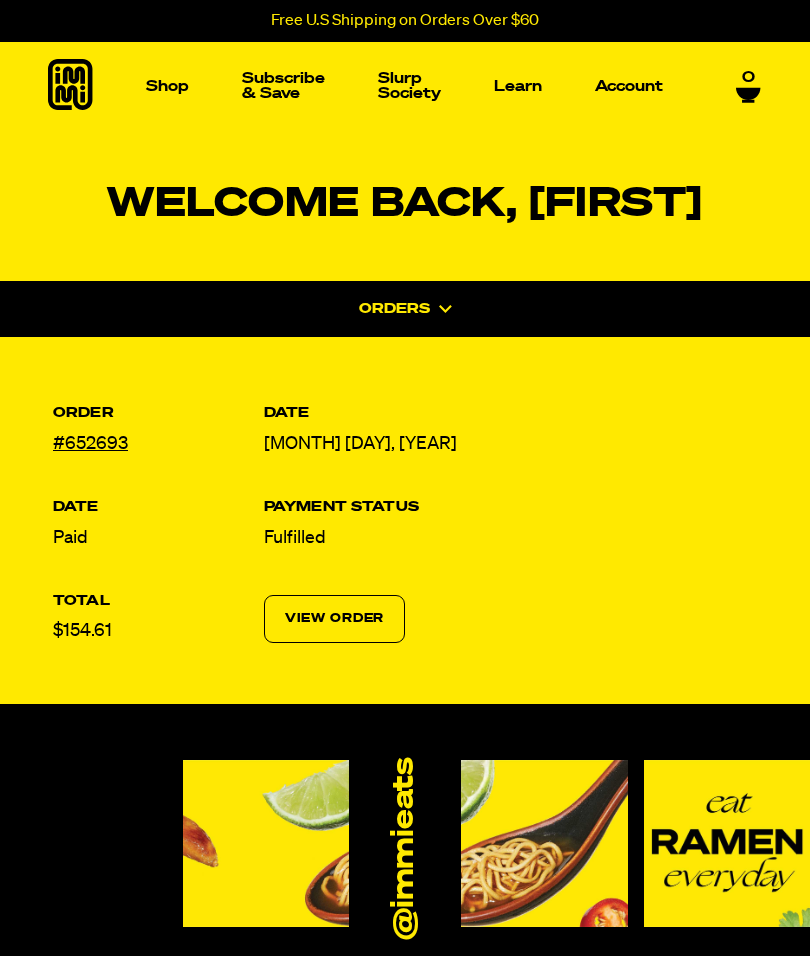 scroll, scrollTop: 846, scrollLeft: 0, axis: vertical 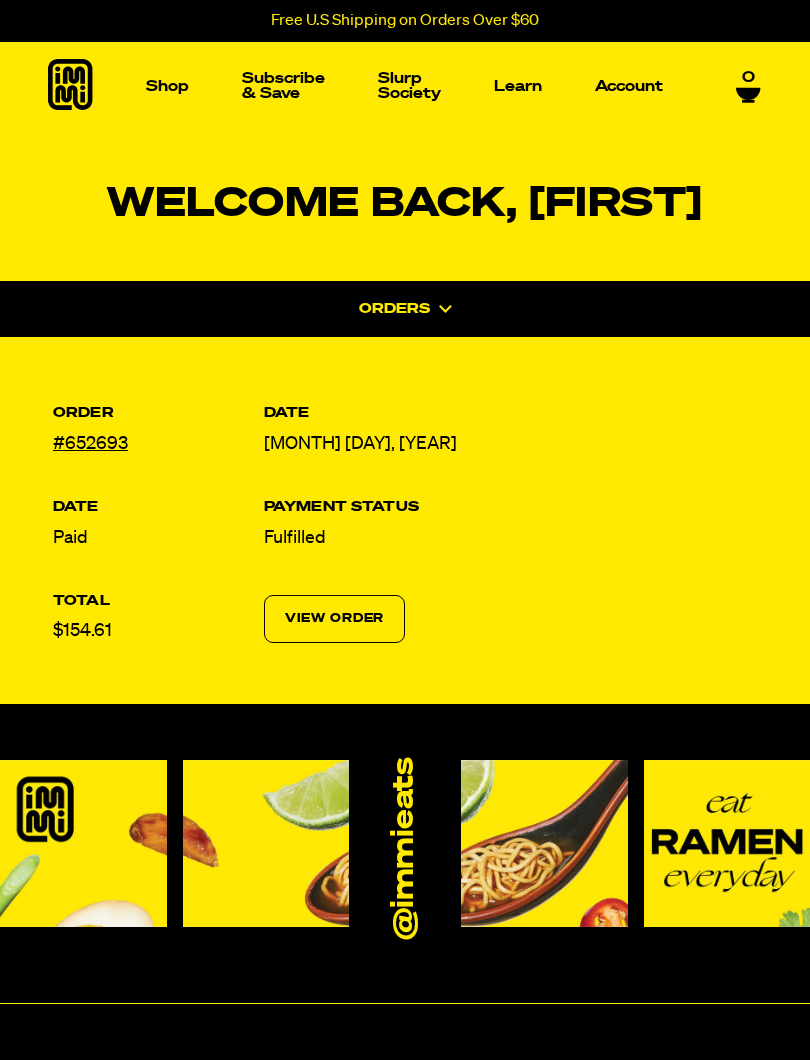 click on "Account" at bounding box center [629, 86] 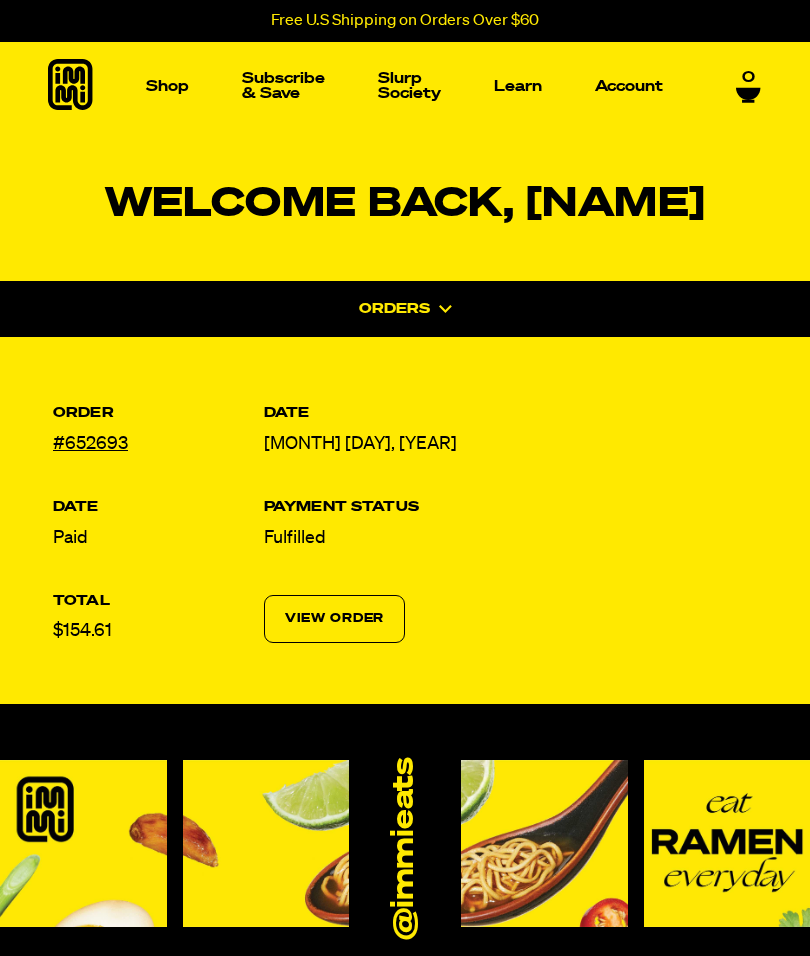 scroll, scrollTop: 0, scrollLeft: 0, axis: both 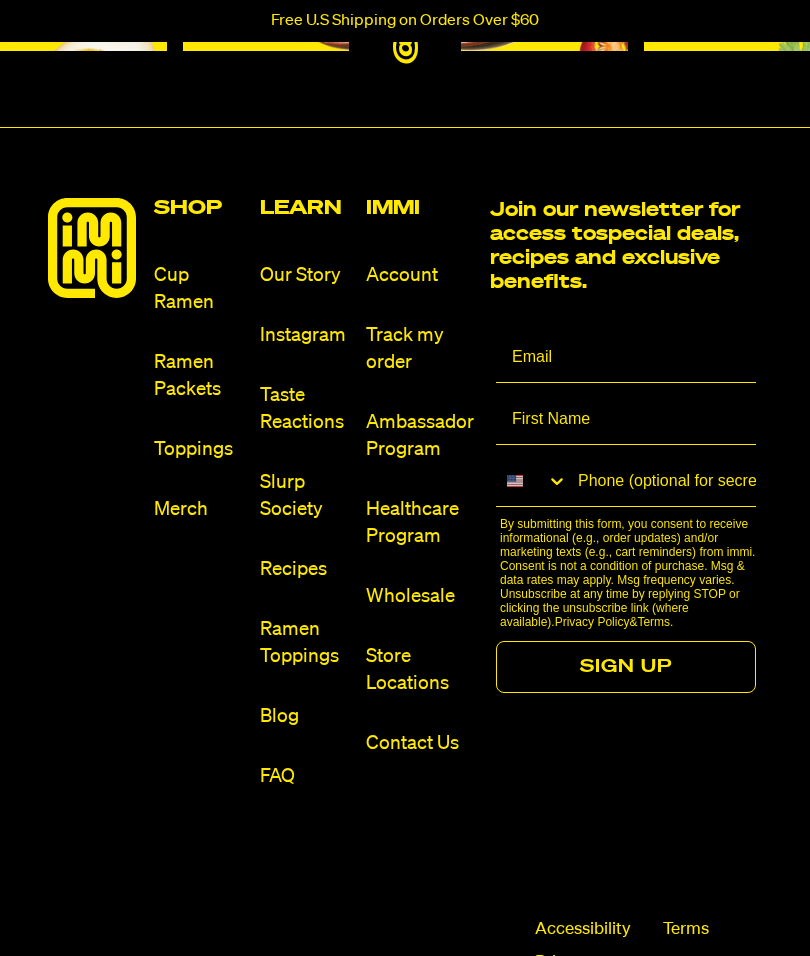 click on "Contact Us" at bounding box center [420, 743] 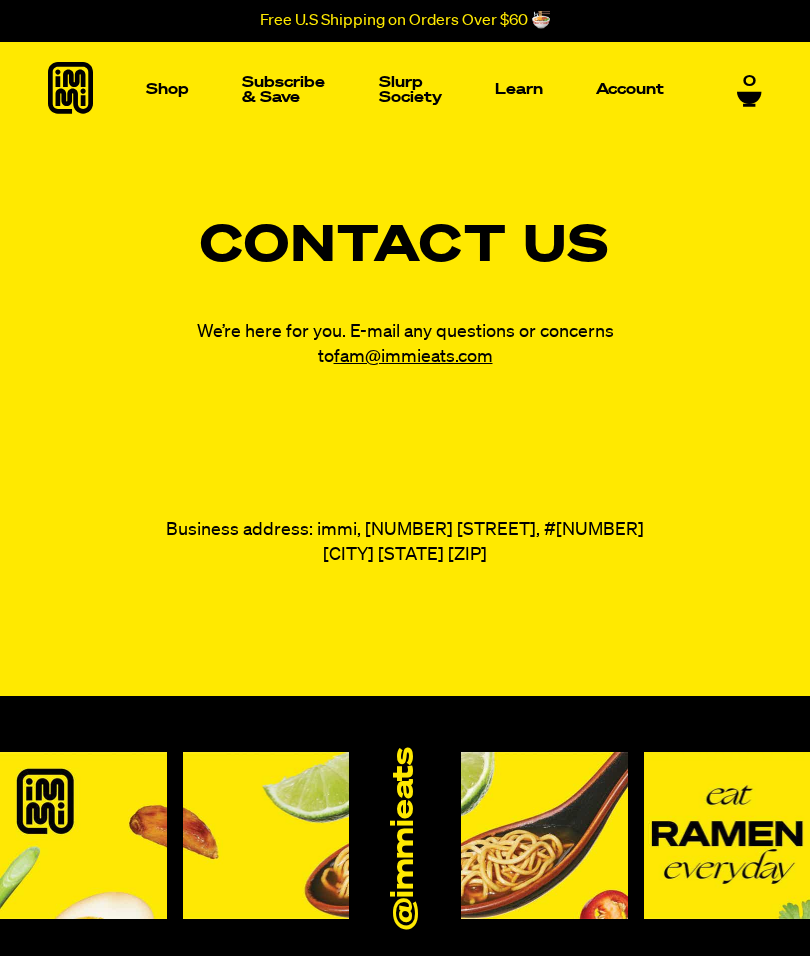 scroll, scrollTop: 0, scrollLeft: 0, axis: both 